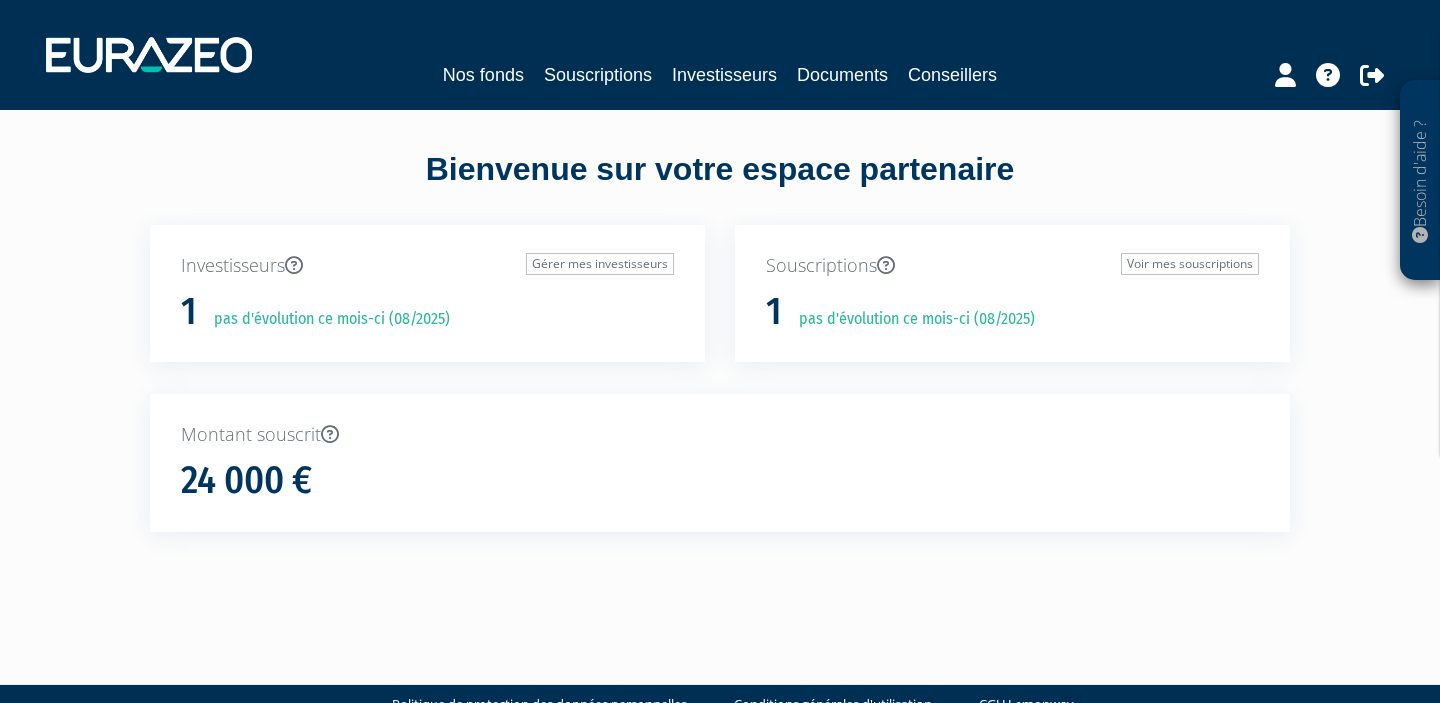 scroll, scrollTop: 0, scrollLeft: 0, axis: both 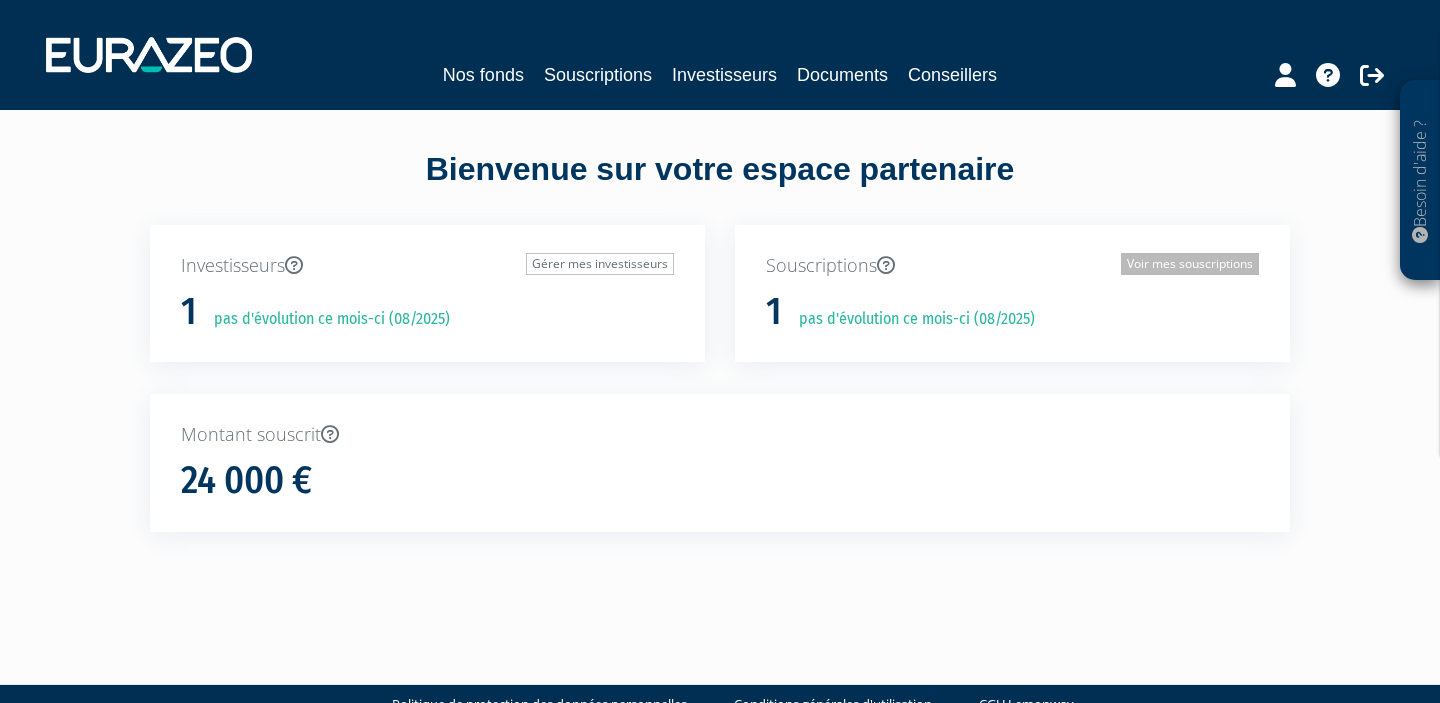 click on "Voir mes souscriptions" at bounding box center [1190, 264] 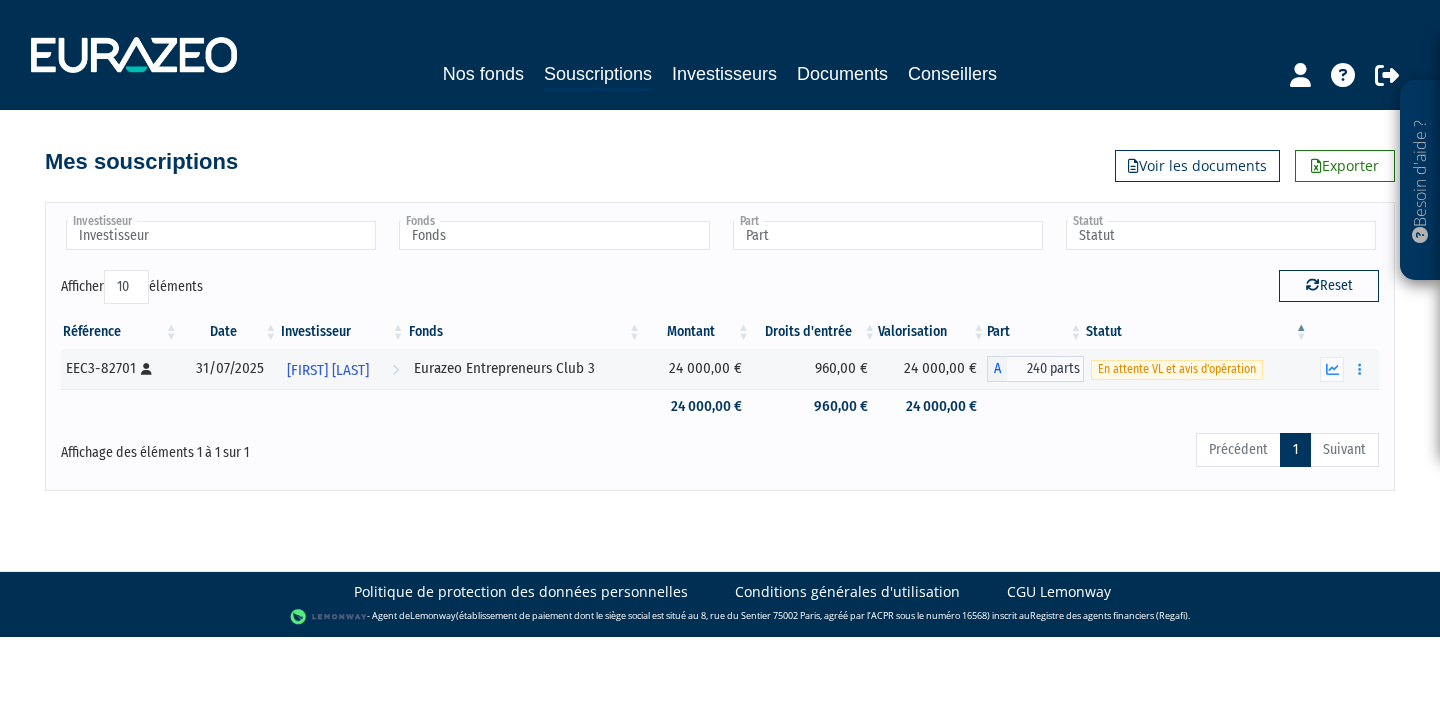 scroll, scrollTop: 0, scrollLeft: 0, axis: both 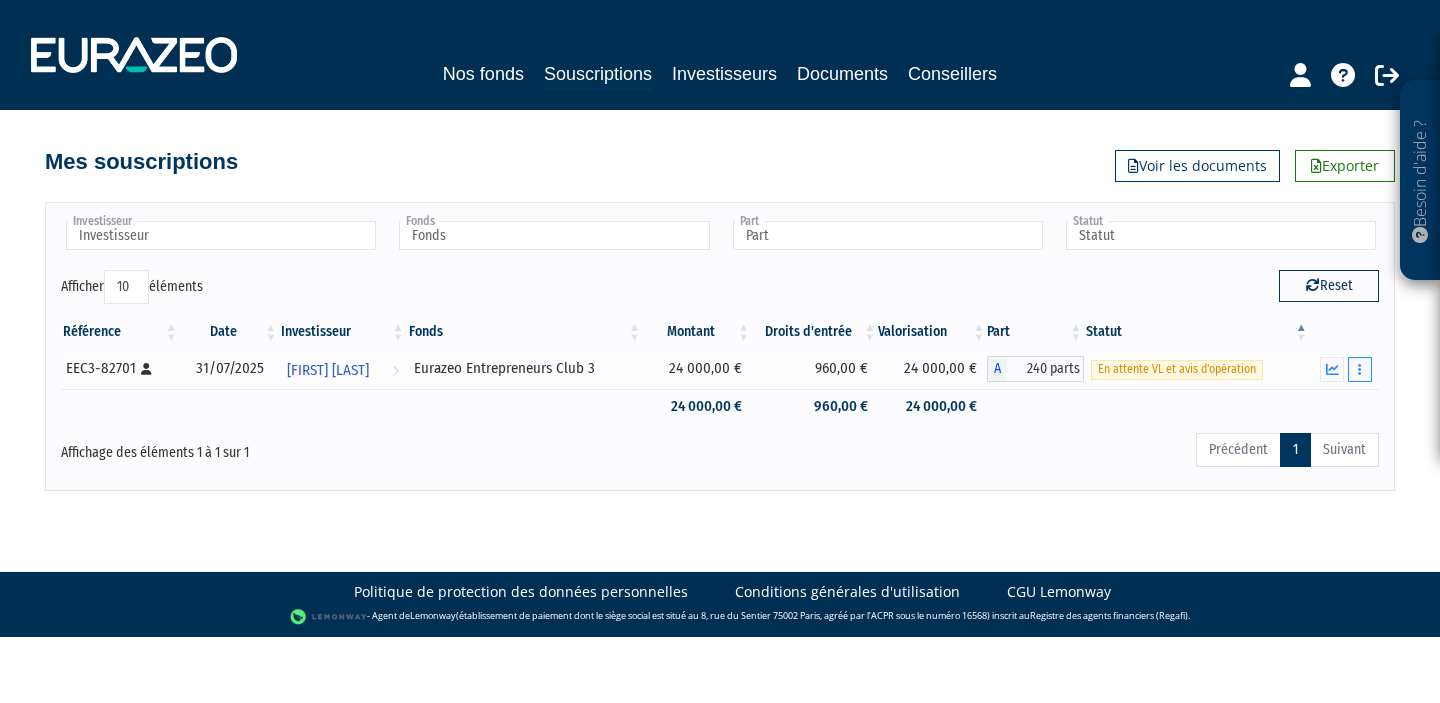 click at bounding box center (1360, 369) 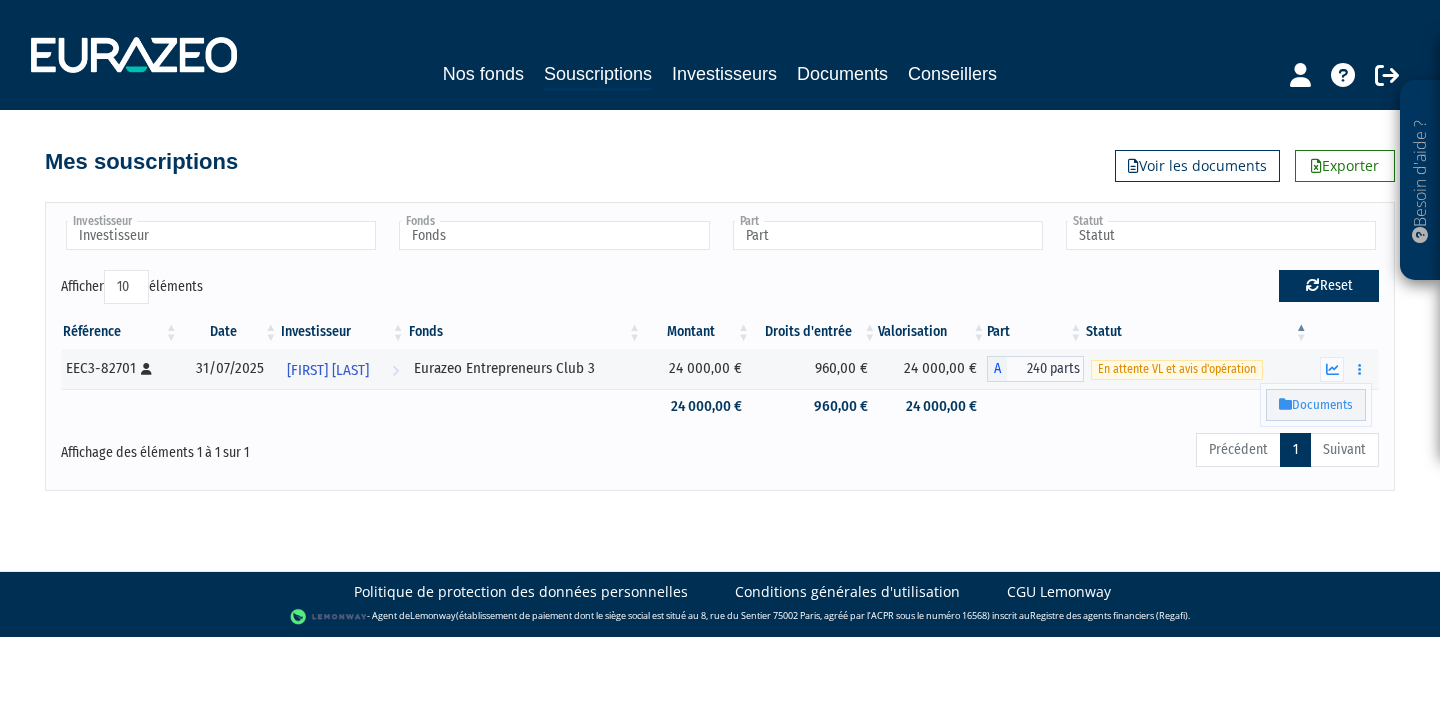 click on "Reset" at bounding box center [1329, 286] 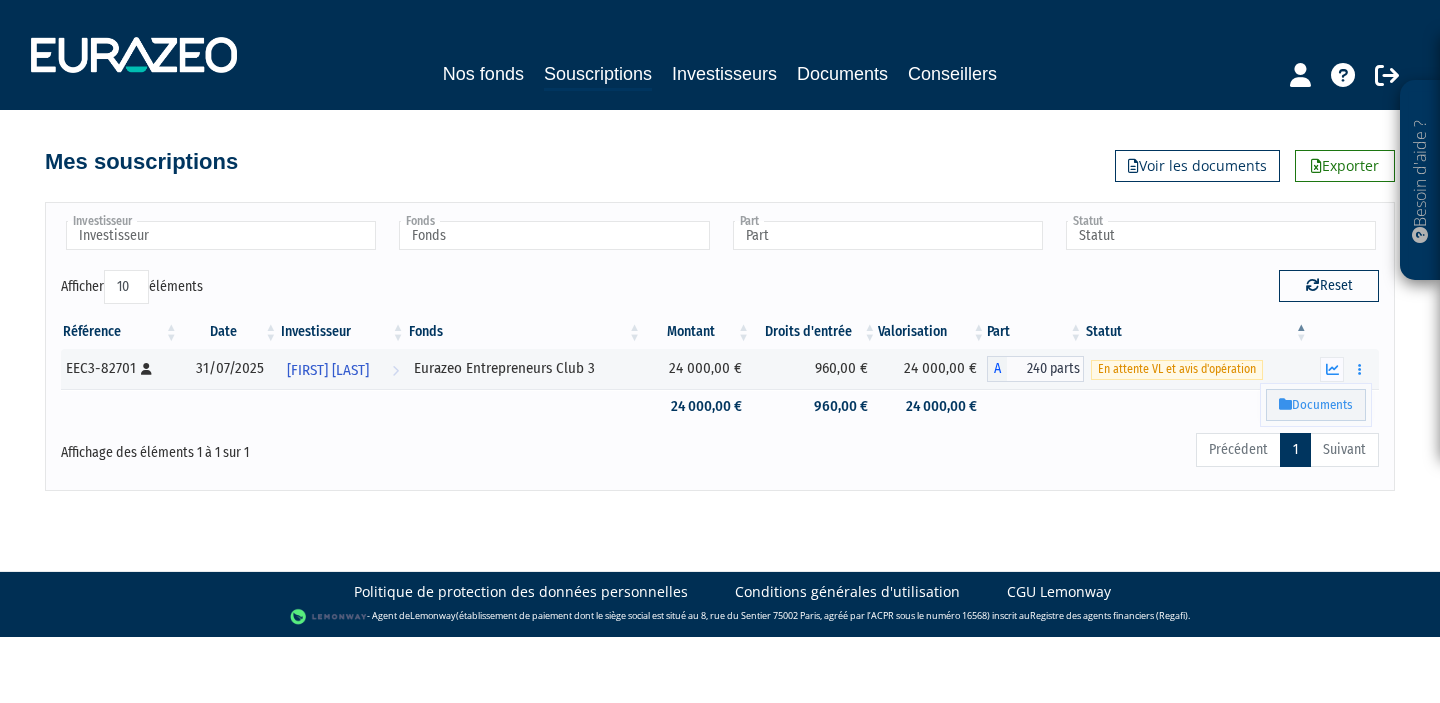 click on "Reset" at bounding box center [1057, 289] 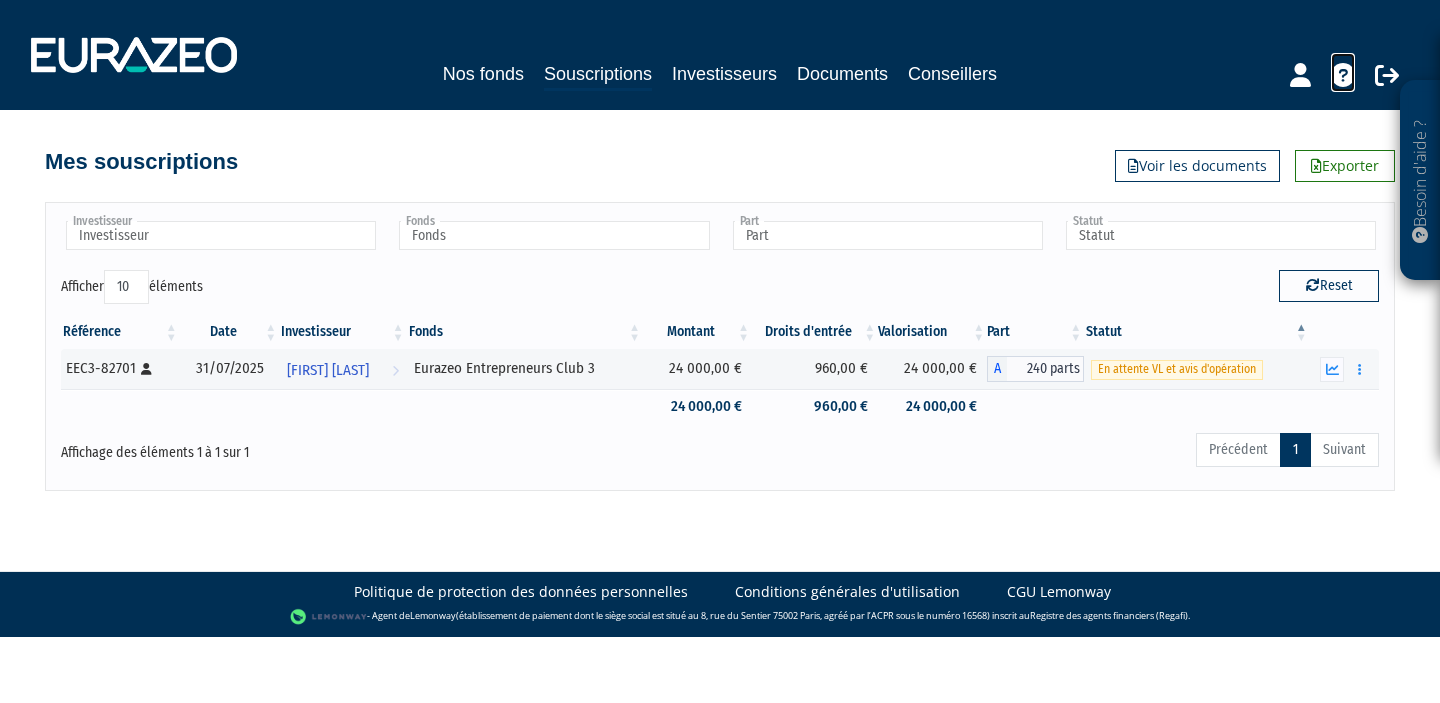 click at bounding box center [1343, 75] 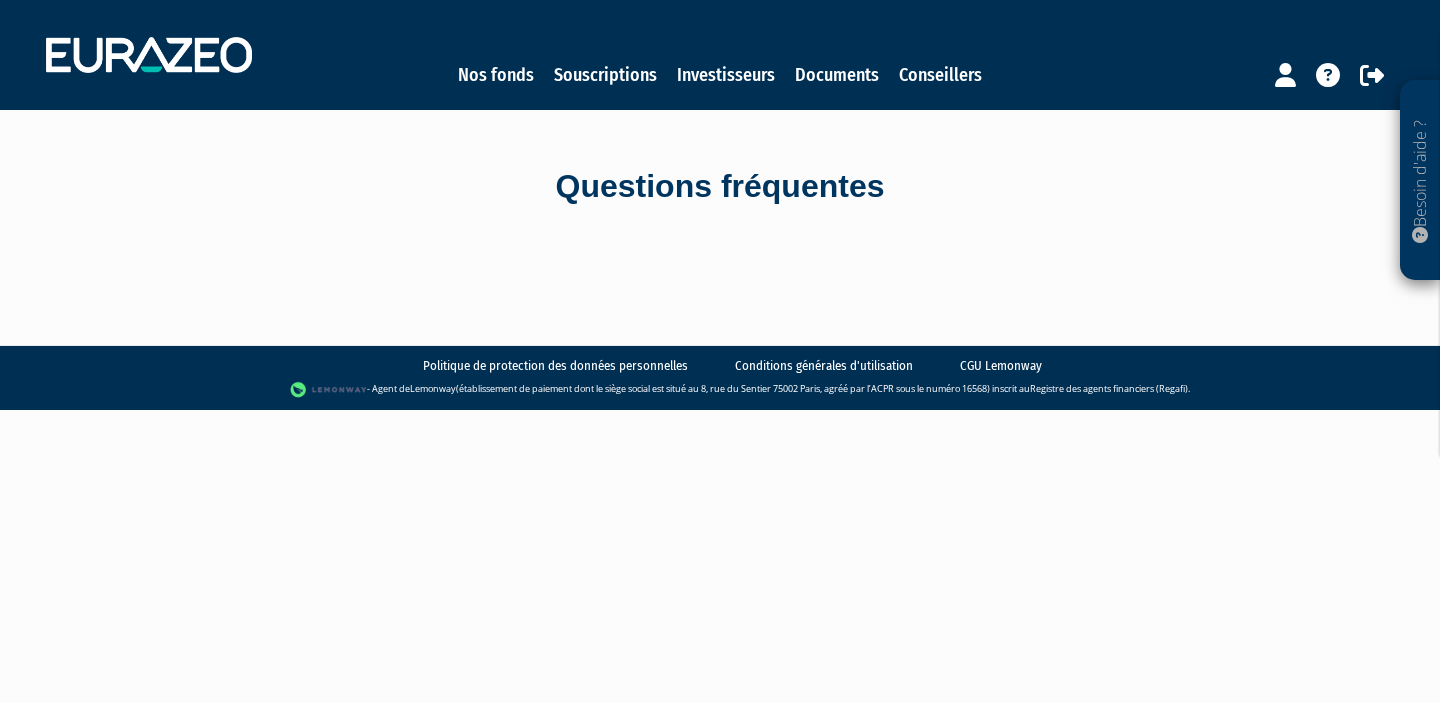 scroll, scrollTop: 0, scrollLeft: 0, axis: both 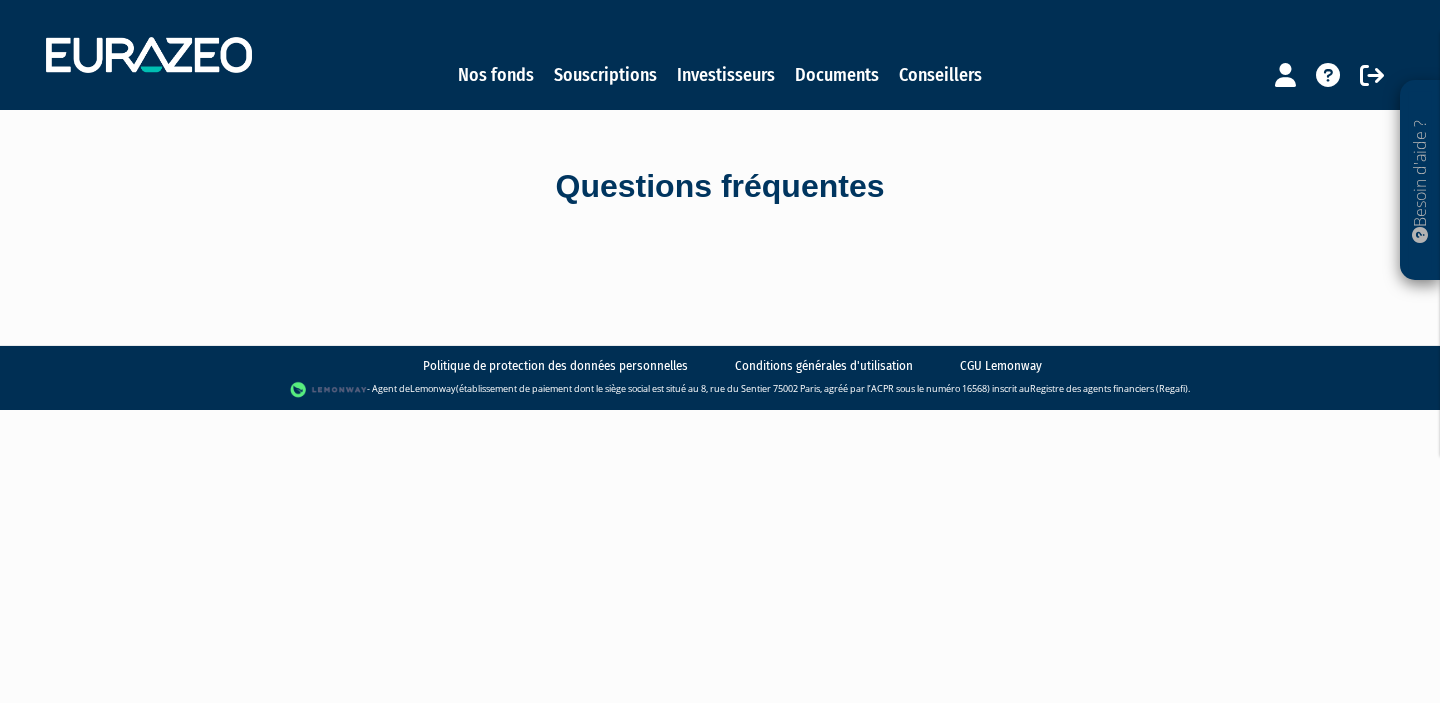 click on "Questions fréquentes" at bounding box center (720, 187) 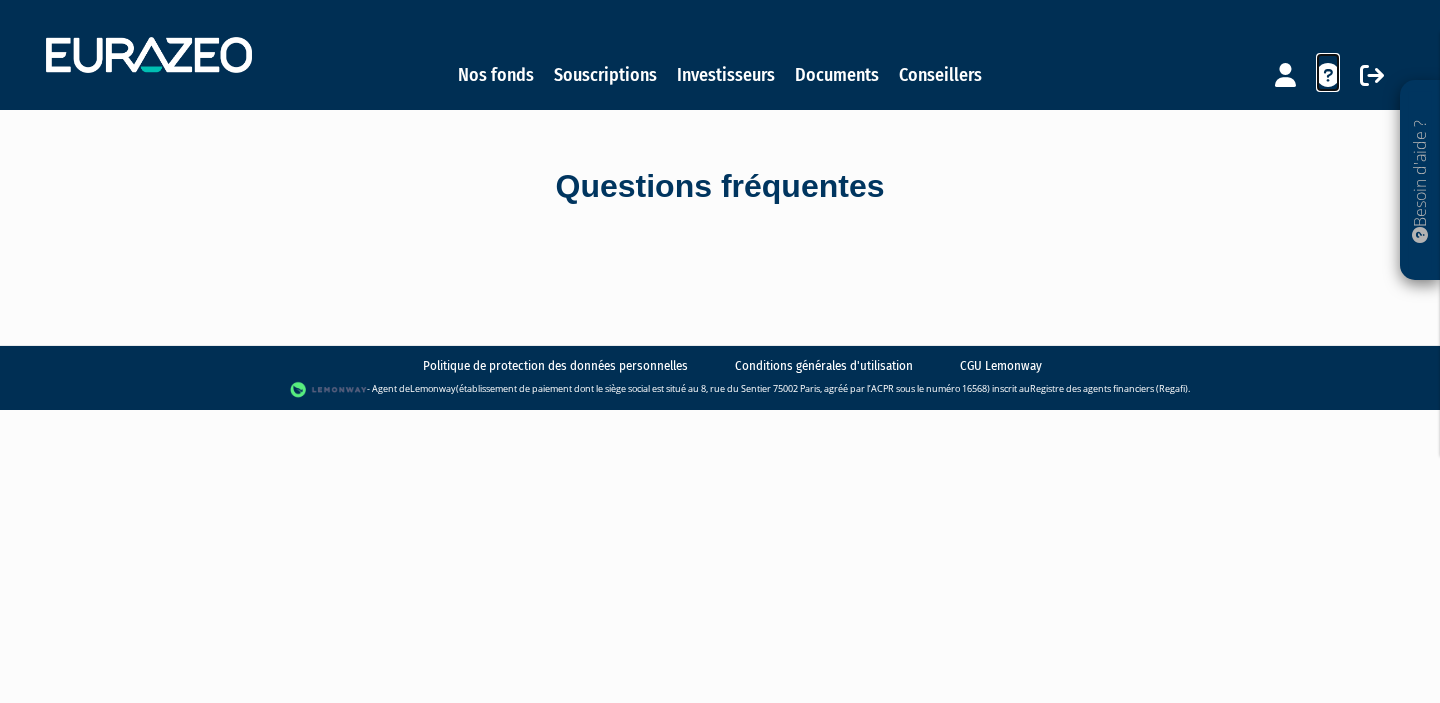 click at bounding box center (1328, 75) 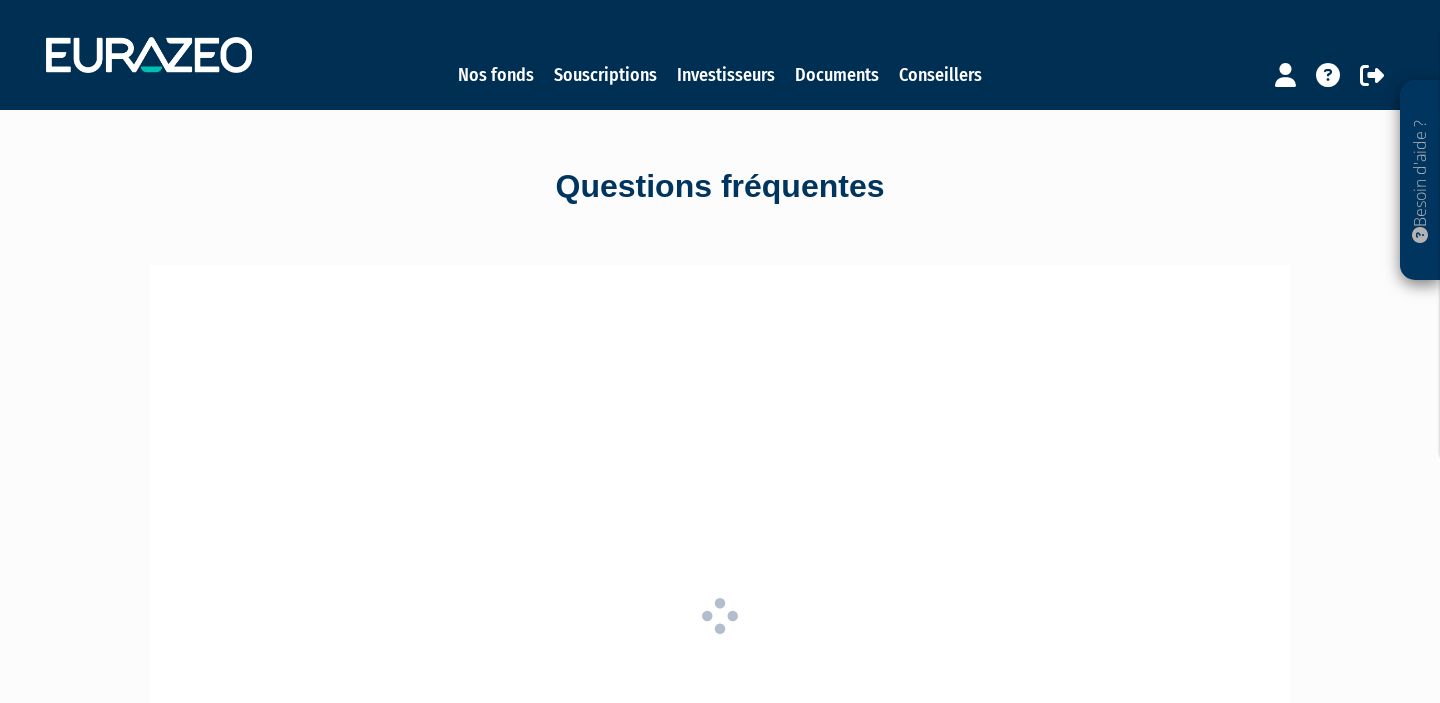scroll, scrollTop: 0, scrollLeft: 0, axis: both 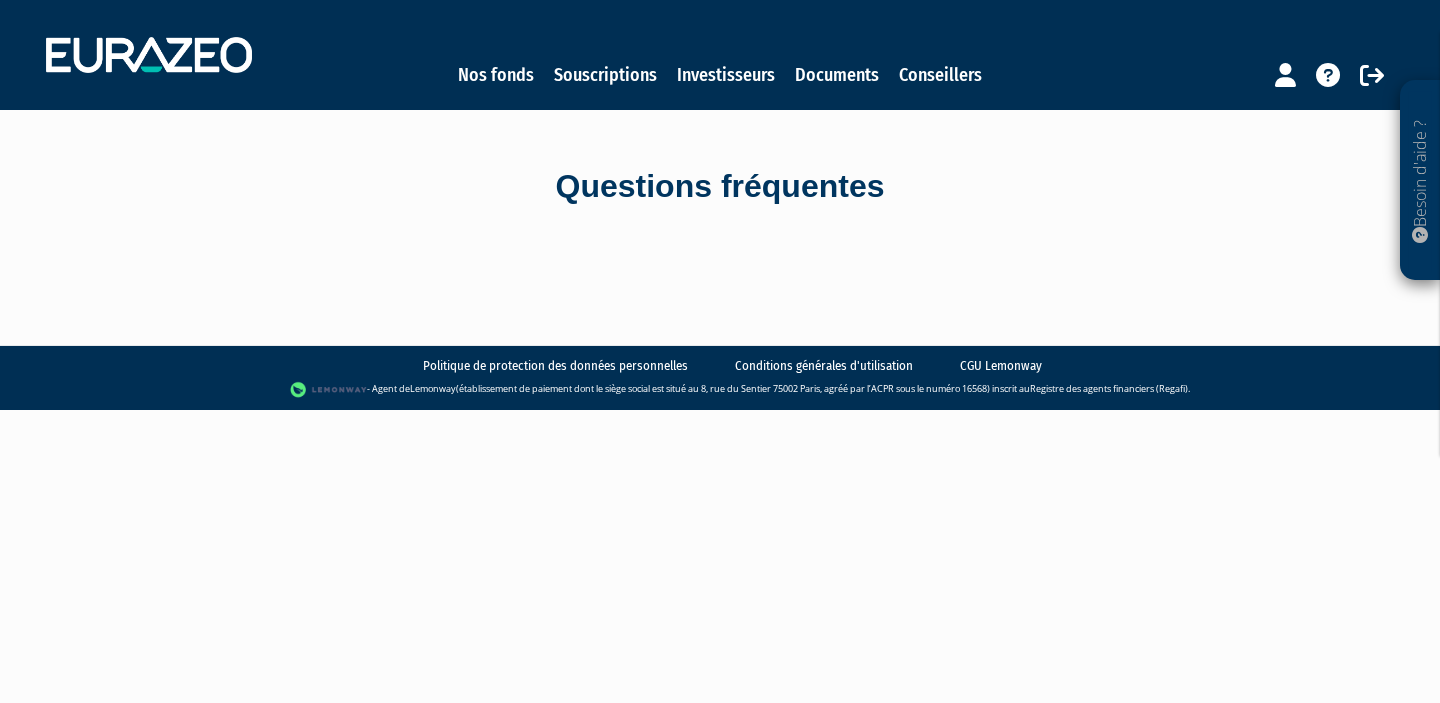 click on "Besoin d'aide ?" at bounding box center [1420, 180] 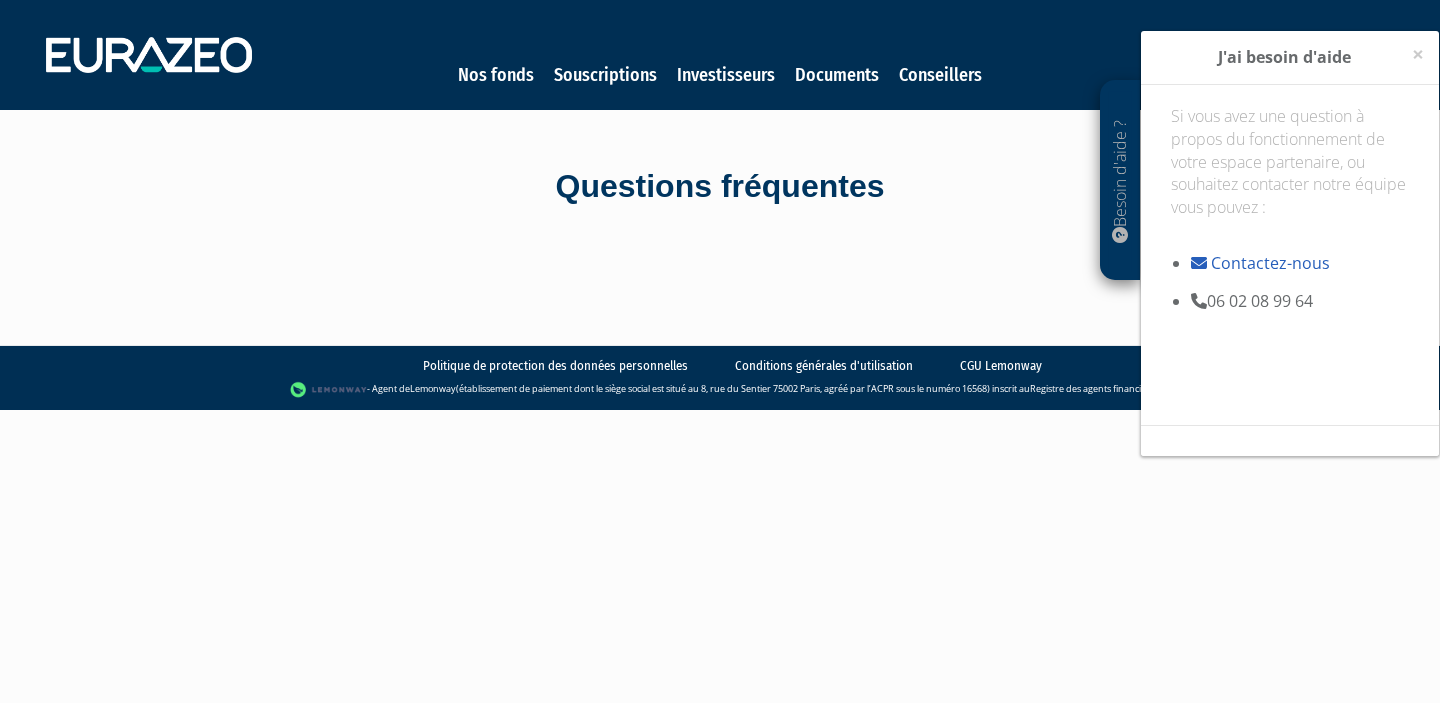 click on "Si vous avez une question à propos du fonctionnement de votre espace partenaire, ou souhaitez contacter notre équipe vous pouvez :" at bounding box center [1290, 173] 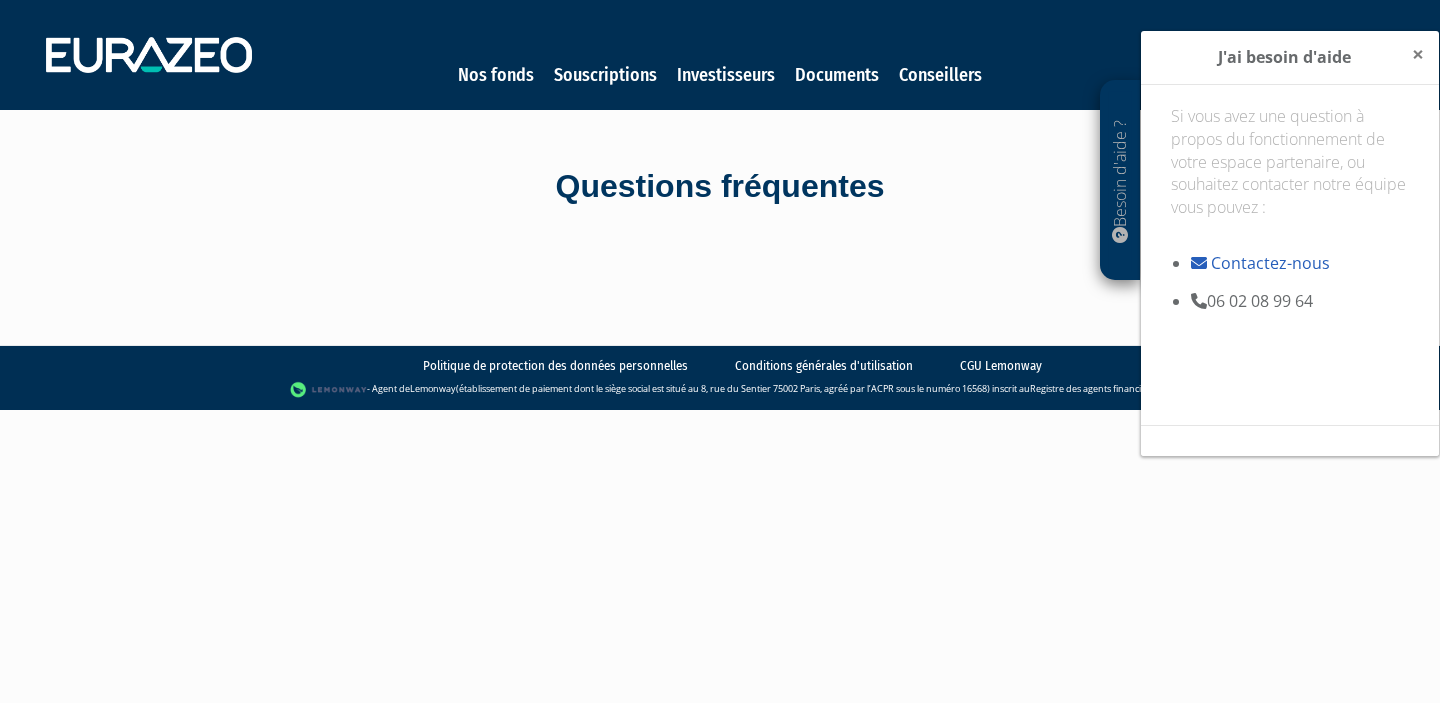 click on "×" at bounding box center (1418, 54) 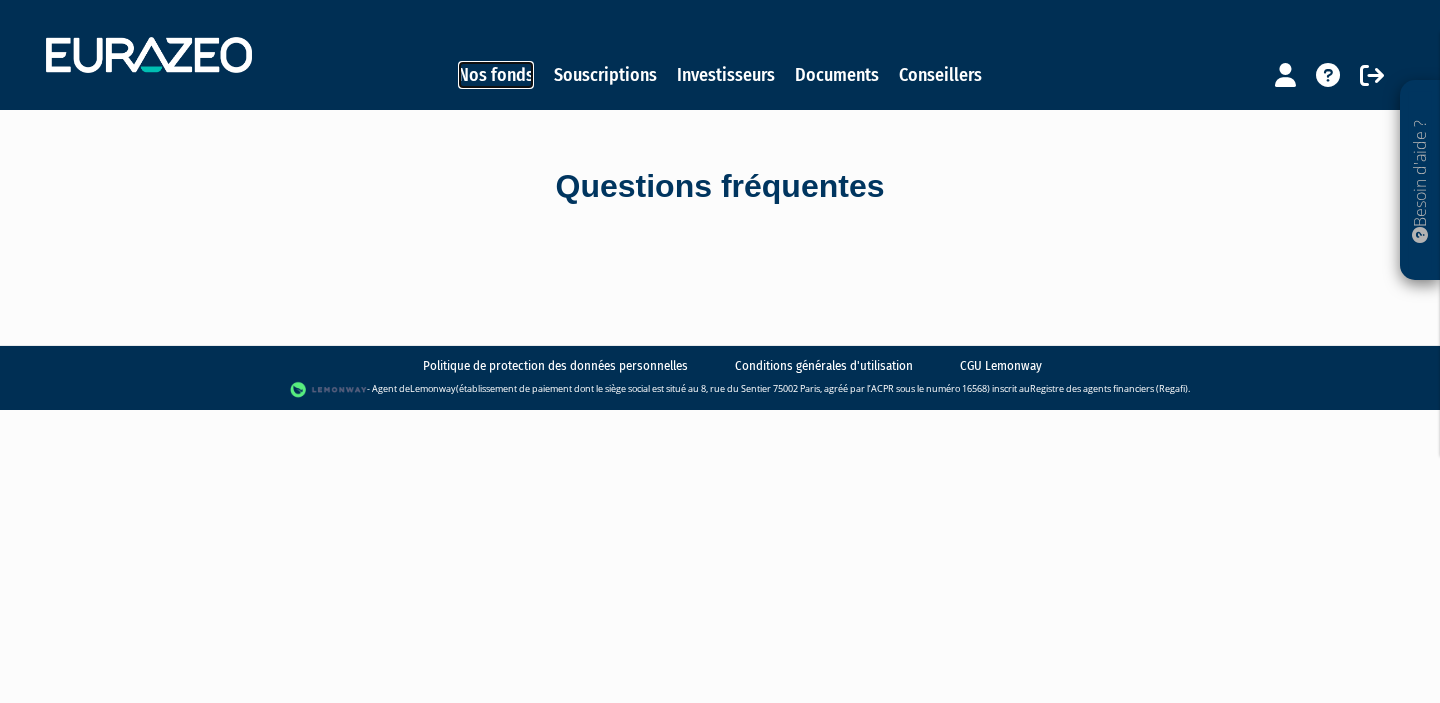 click on "Nos fonds" at bounding box center [496, 75] 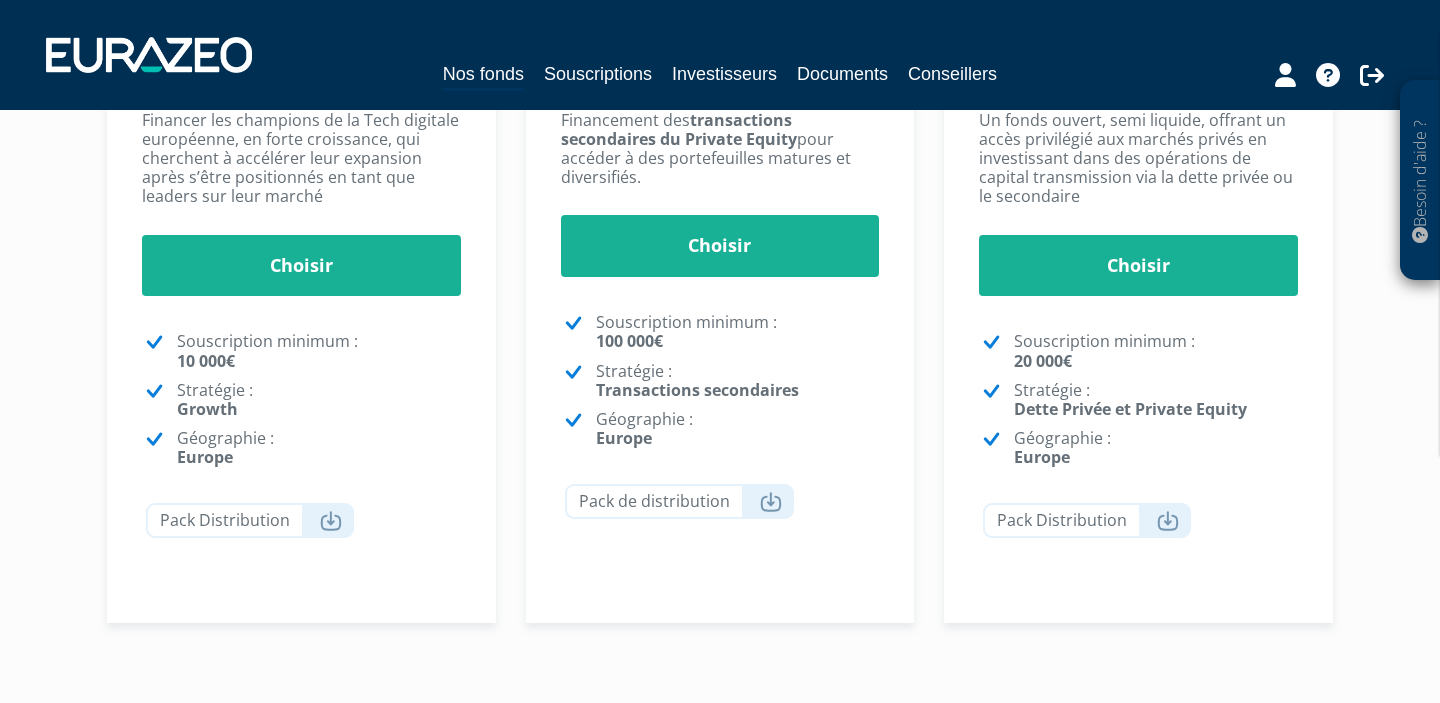 scroll, scrollTop: 0, scrollLeft: 0, axis: both 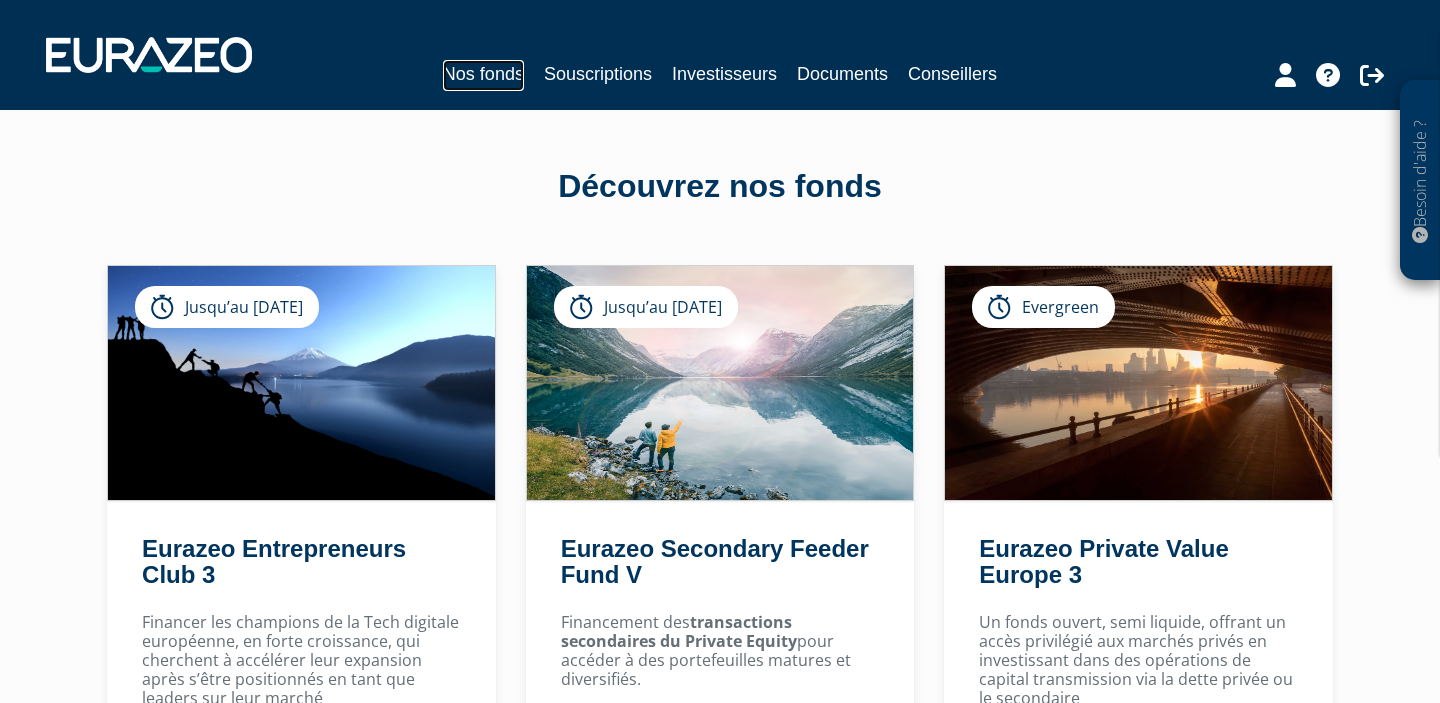 click on "Nos fonds" at bounding box center [483, 75] 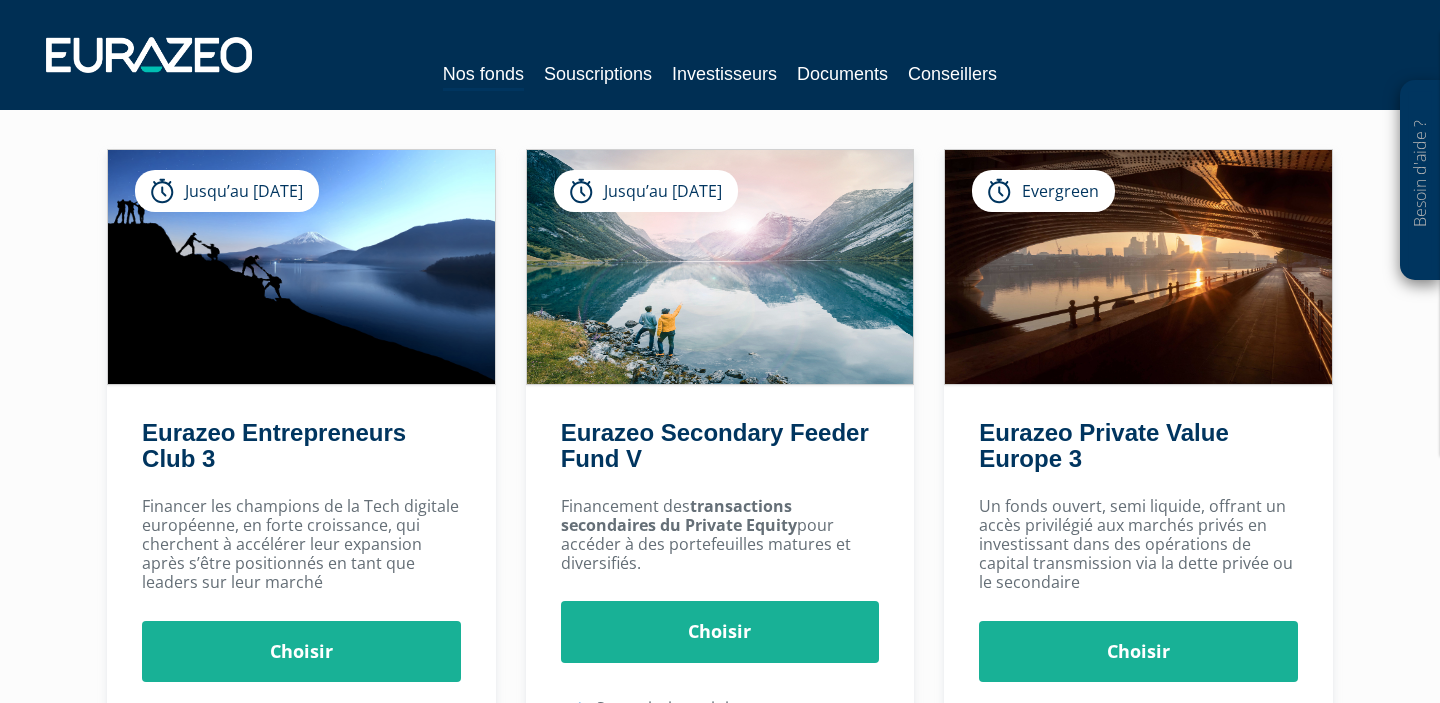 scroll, scrollTop: 0, scrollLeft: 0, axis: both 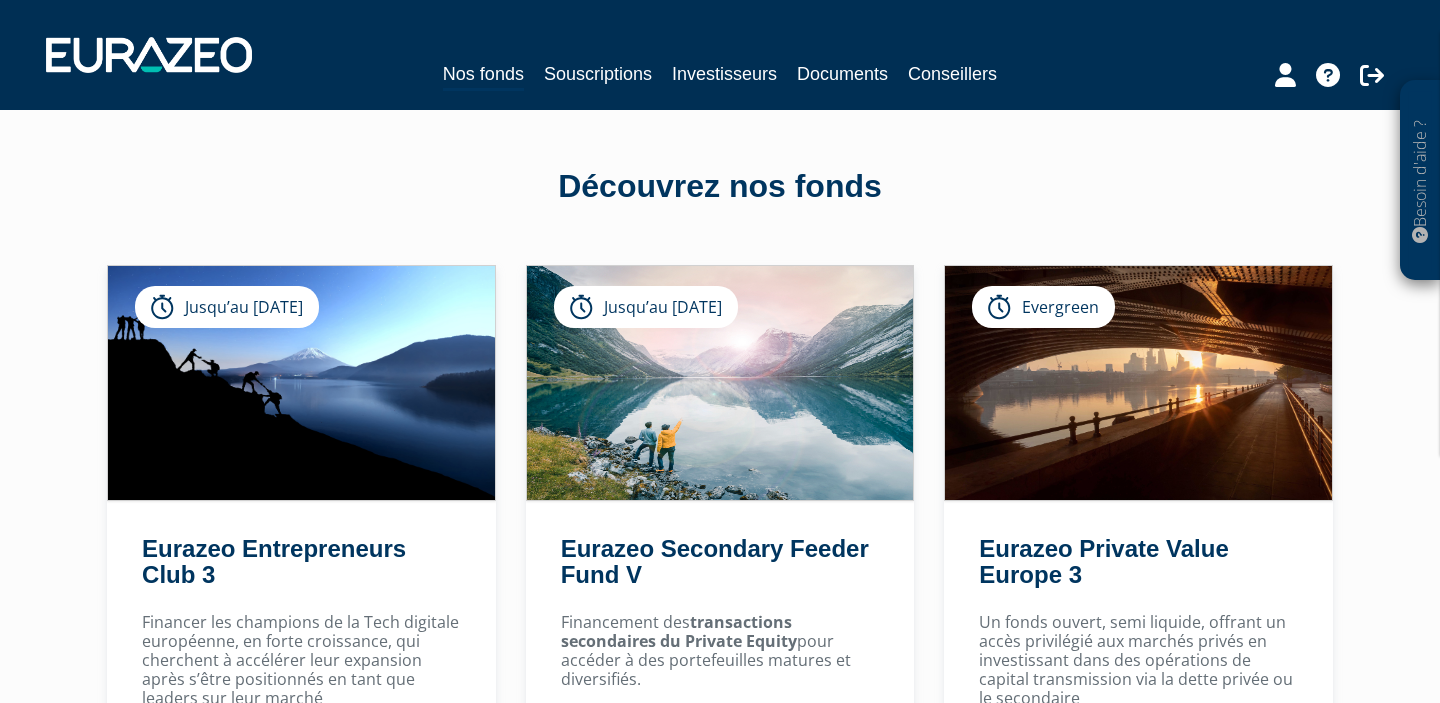 click at bounding box center [1295, 72] 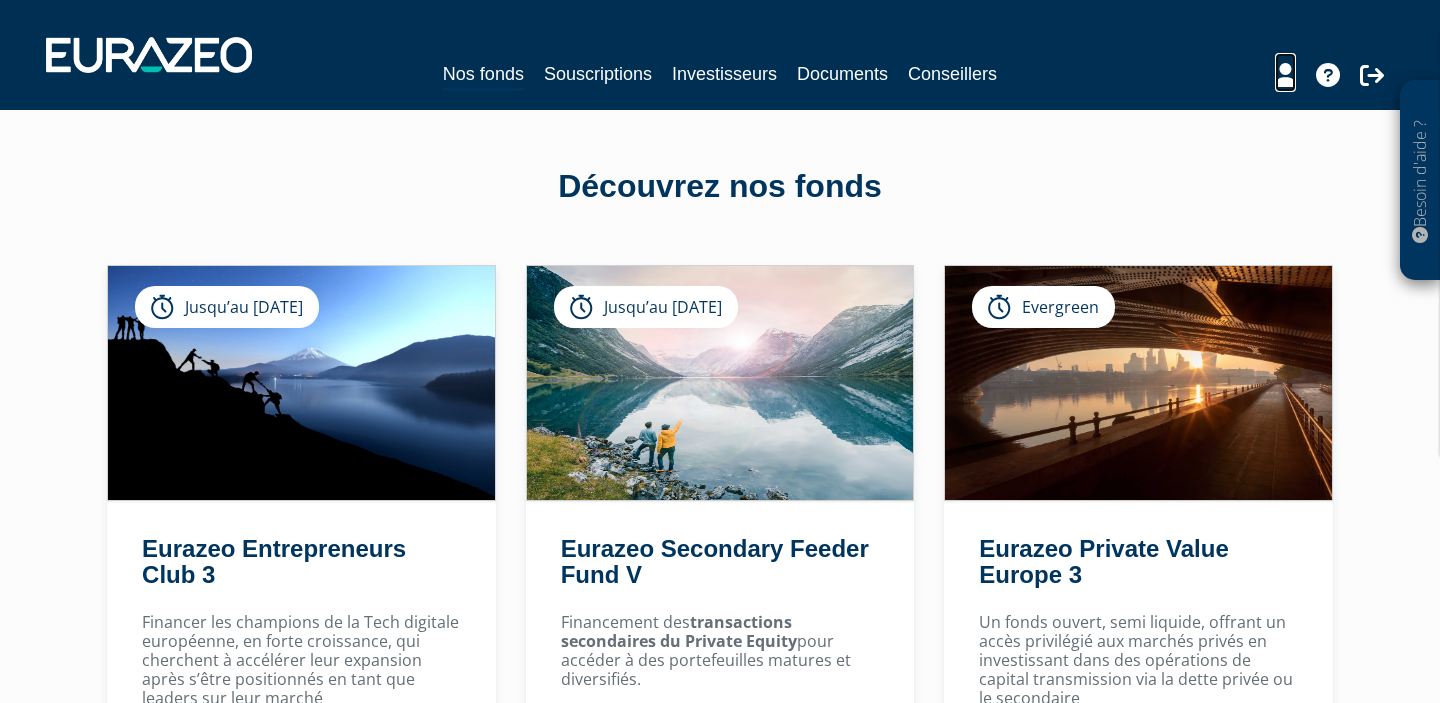 click at bounding box center [1285, 75] 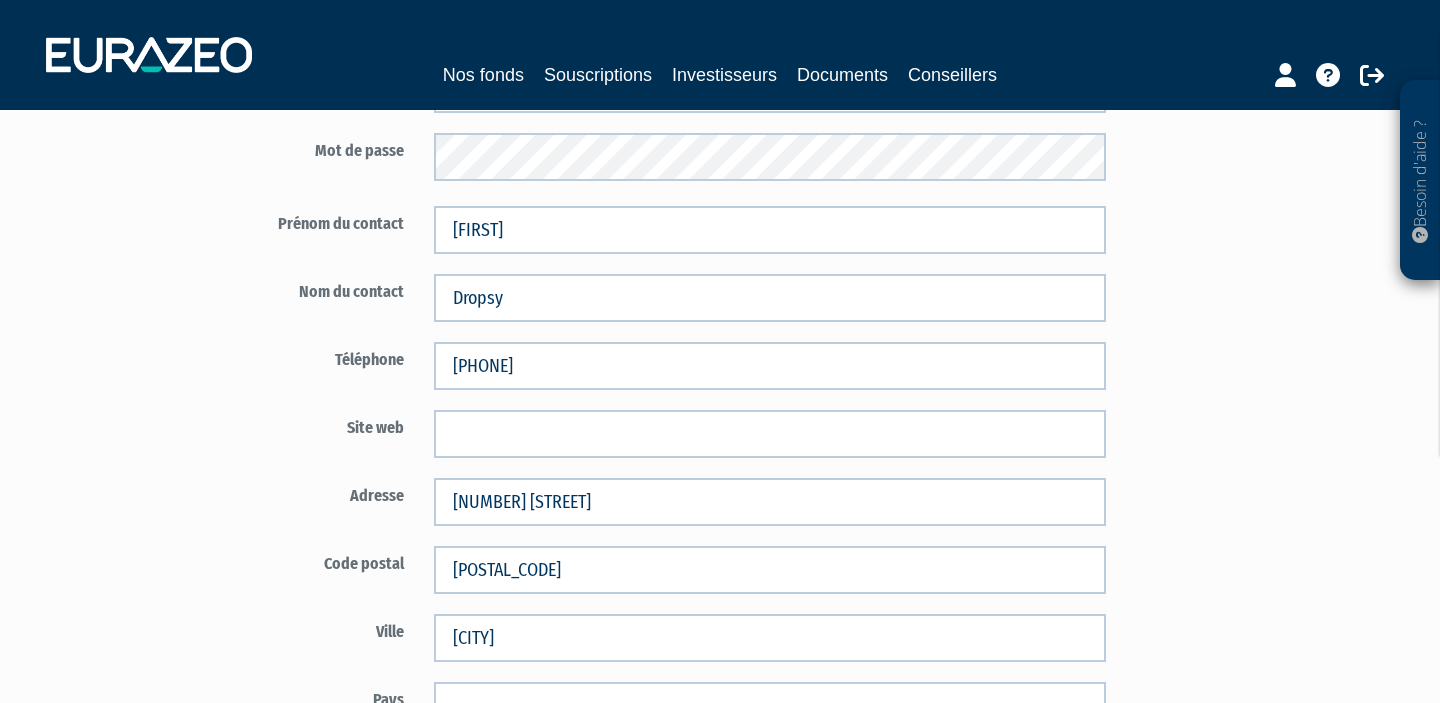 scroll, scrollTop: 40, scrollLeft: 0, axis: vertical 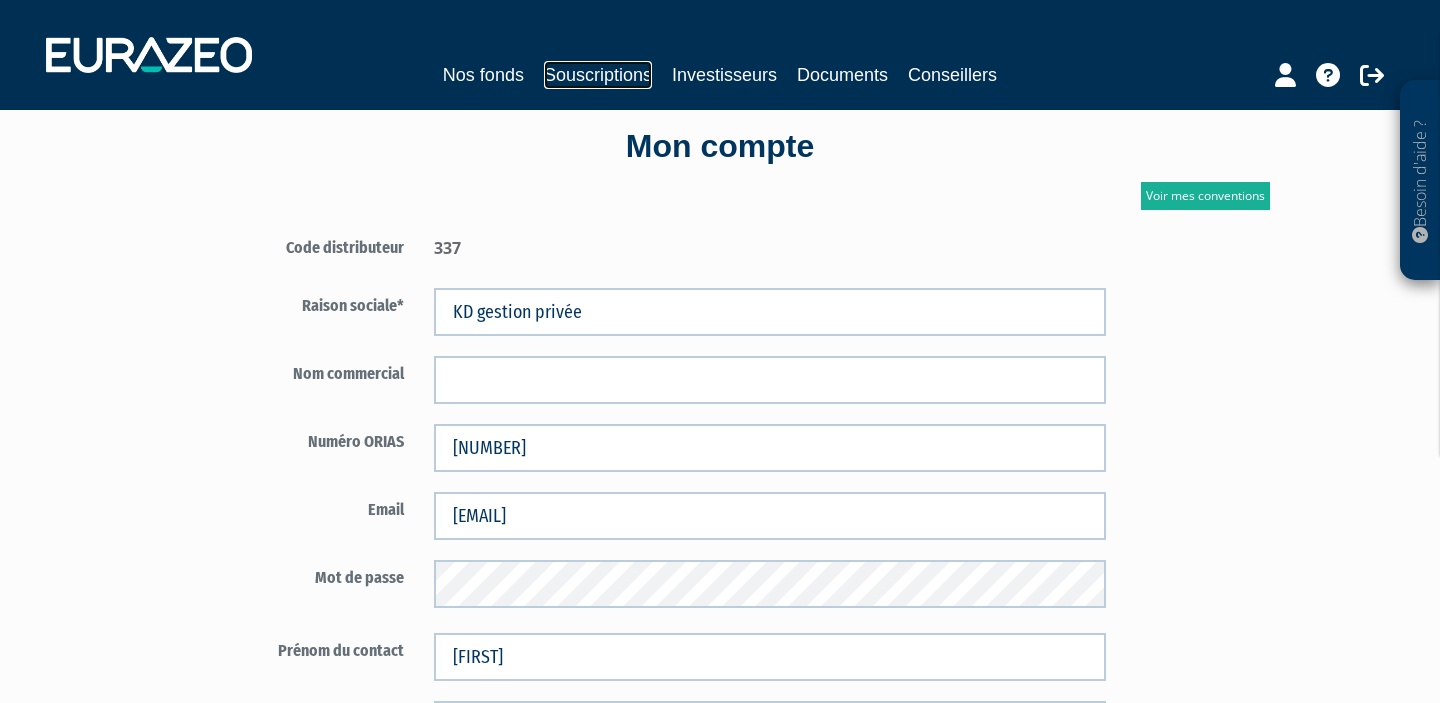 click on "Souscriptions" at bounding box center (598, 75) 